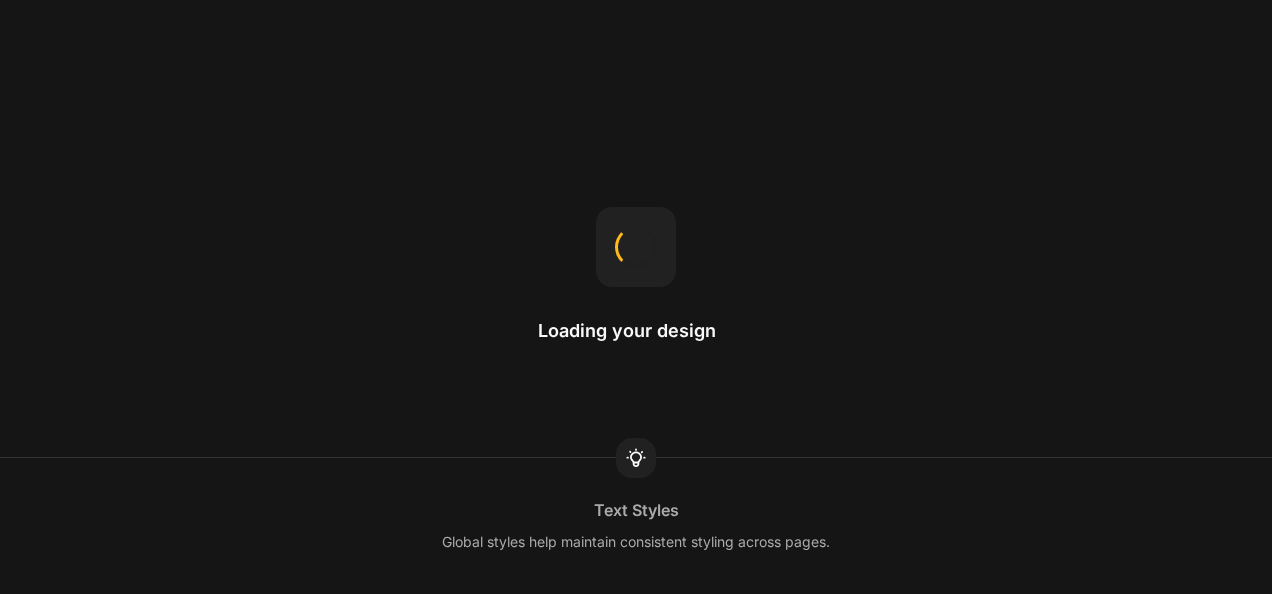 scroll, scrollTop: 0, scrollLeft: 0, axis: both 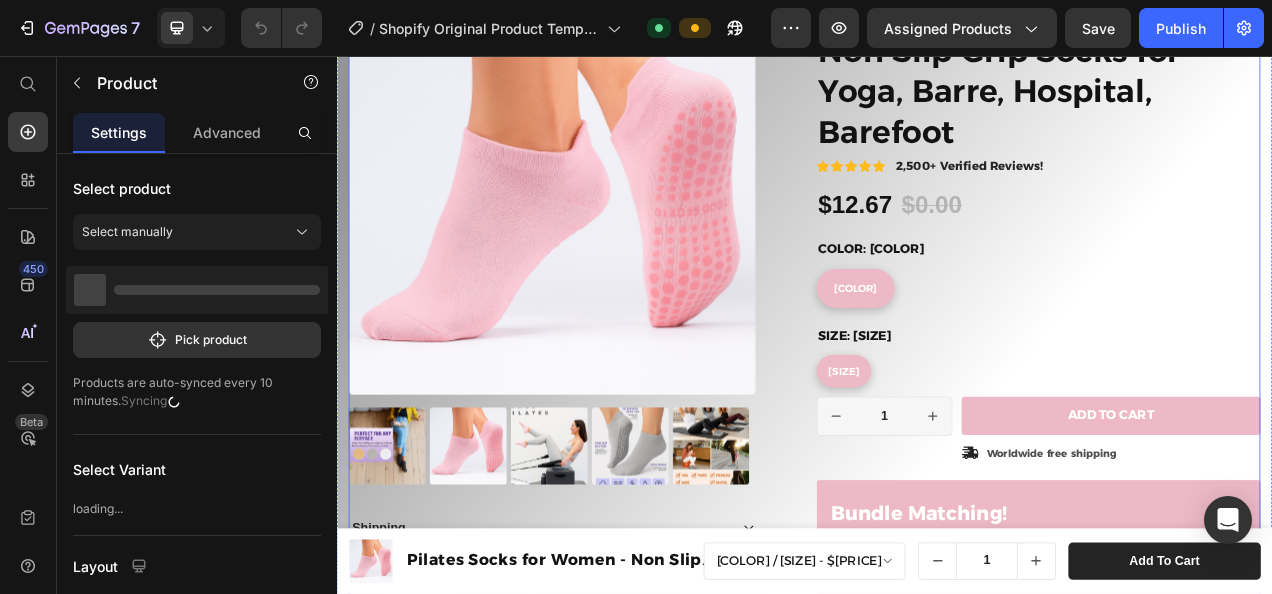 click on "Product Images
Shipping
Material Accordion Icon Icon Icon Icon Icon Icon List 2,500+ Verified Reviews! Text Block Row Pilates Socks for Women - Non Slip Grip Socks for Yoga, Barre, Hospital, Barefoot Product Title Icon Icon Icon Icon Icon Icon List 2,500+ Verified Reviews! Text Block Row $12.67 Product Price $0.00 Product Price 0% OFF Discount Tag Row Color: B01-Black/Light Grey/Light Pink/Ivory White B01-Black/Light Grey/Light Pink/Ivory White B01-Black/Light Grey/Light Pink/Ivory White B01-Black/Light Grey/Light Pink/Ivory White Size: Small-Medium Small-Medium Small-Medium Small-Medium Product Variants & Swatches B01-Black/Light Grey/Light Pink/Ivory White Small-Medium Product Variants & Swatches 1 Product Quantity Row Add to cart Add to Cart
Icon Worldwide free shipping Text Block Row Row Bundle Matching! Text Block Row 2 items Text Block 15% Off +  Freeshipping Text Block Row 3 items Text Block 15% Off + Freeshipping Text Block Row 4 items Text Block Text Block Row Row" at bounding box center (937, 428) 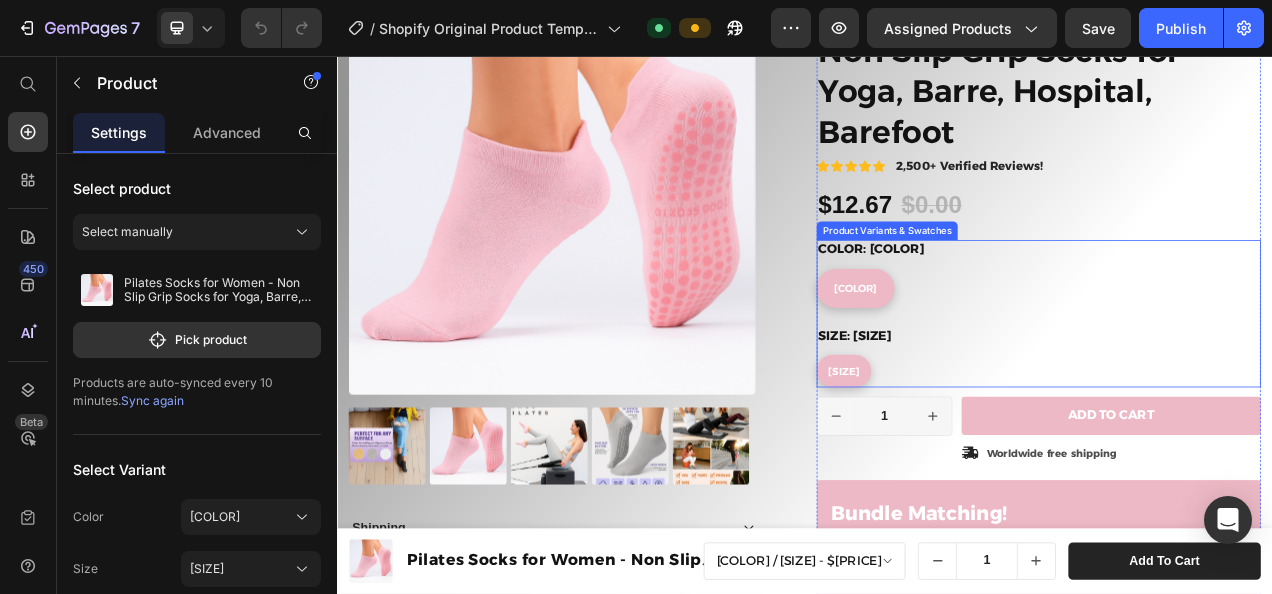 click on "B01-Black/Light Grey/Light Pink/Ivory White" at bounding box center [1002, 354] 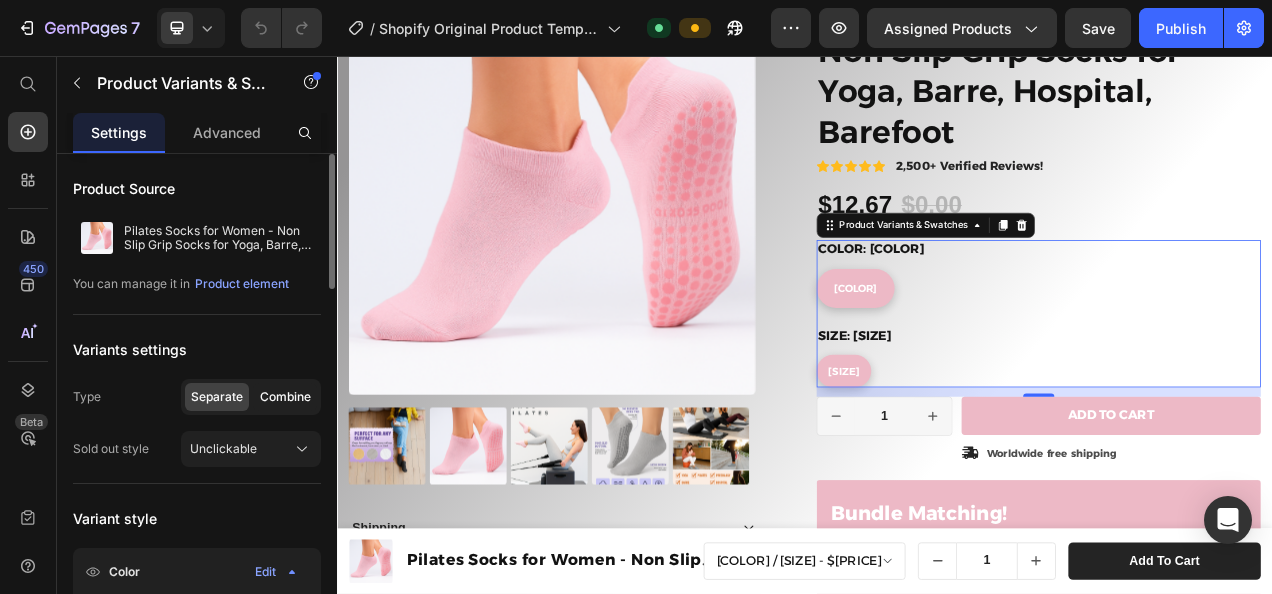 click on "Combine" 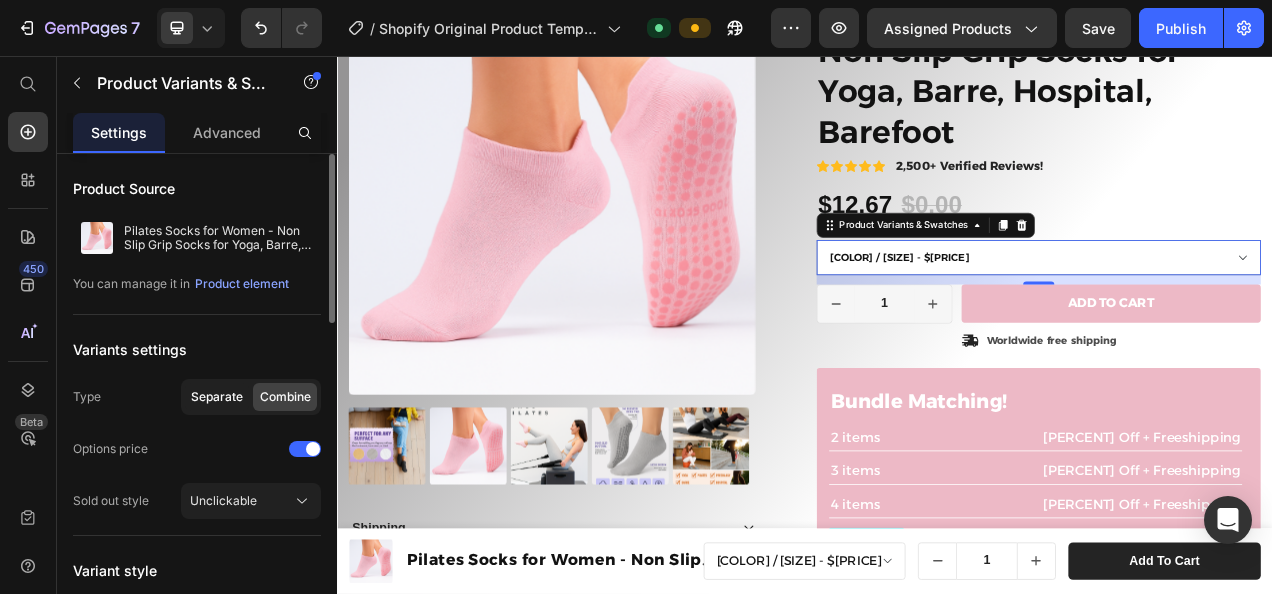 click on "Separate" 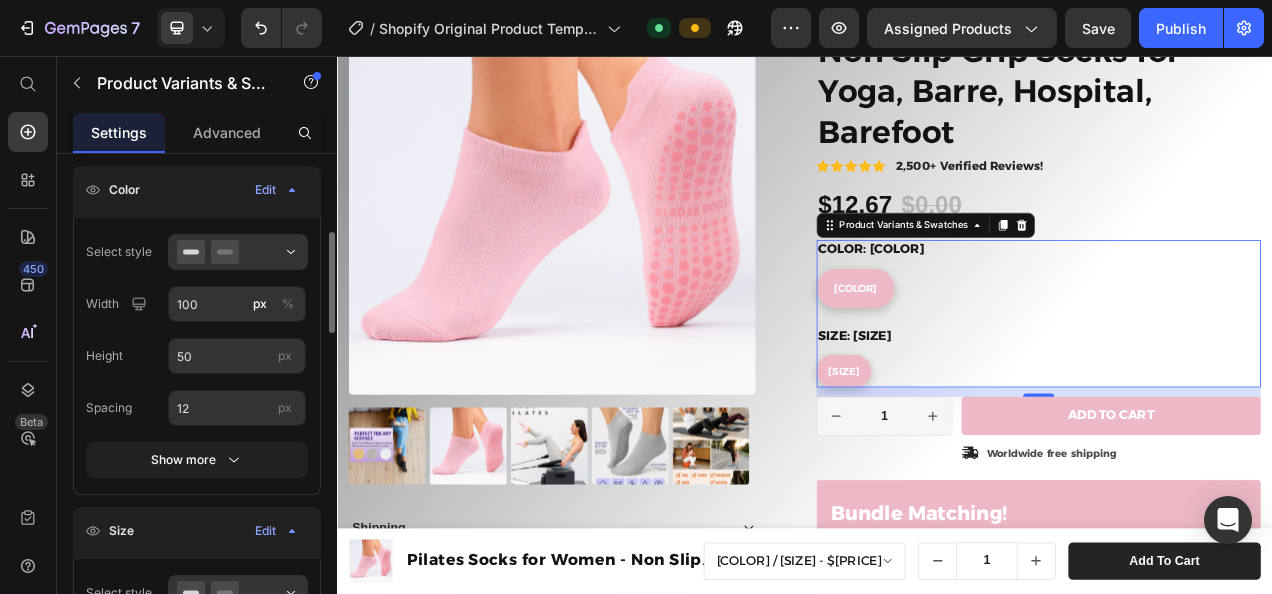 scroll, scrollTop: 387, scrollLeft: 0, axis: vertical 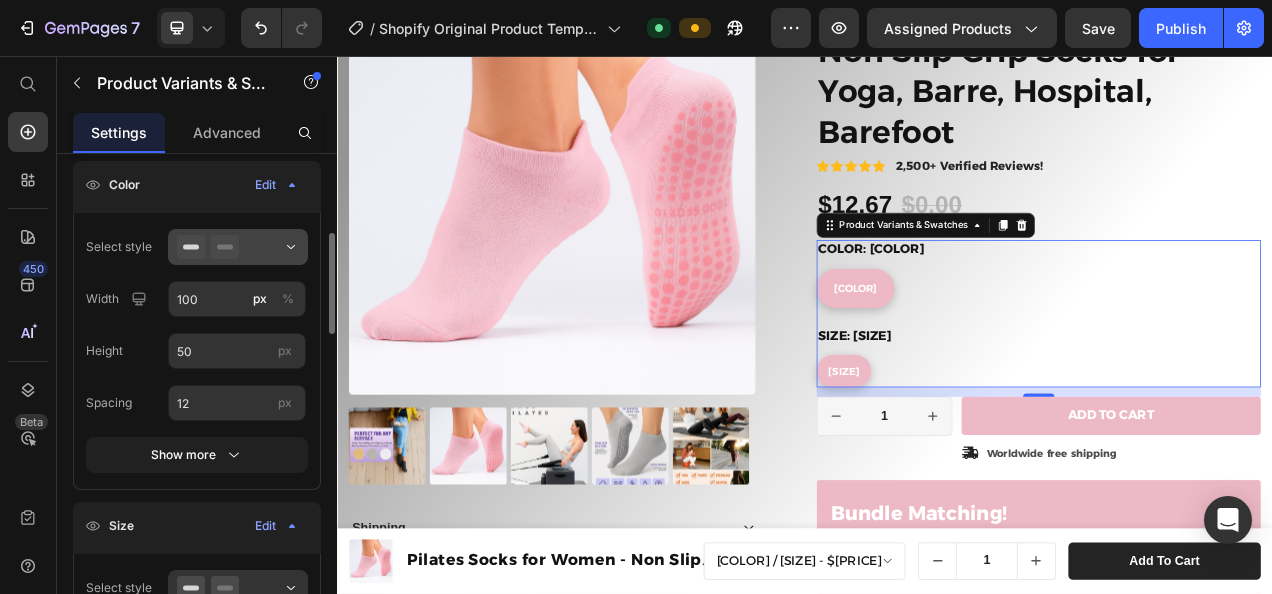 click at bounding box center (238, 247) 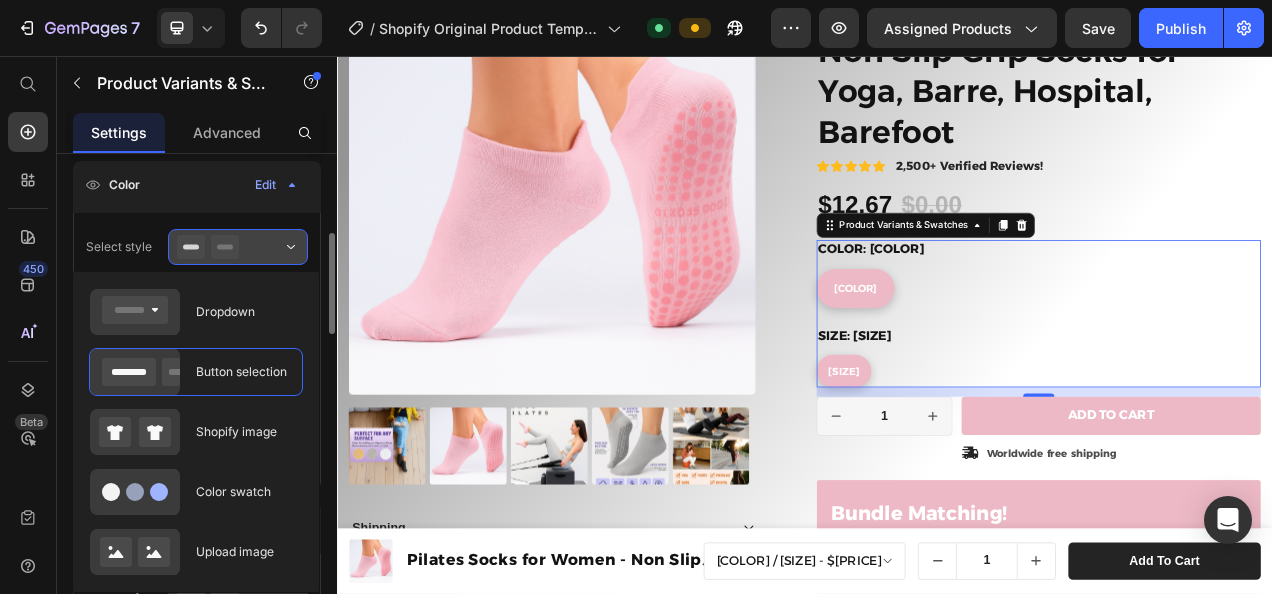 click at bounding box center [238, 247] 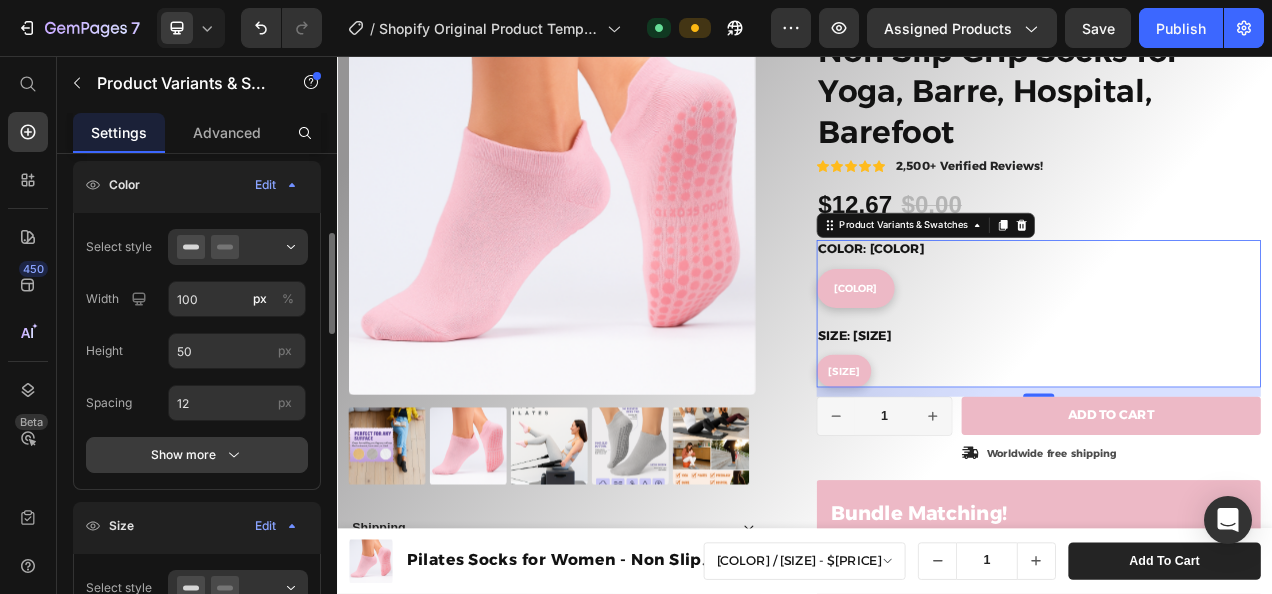 click on "Show more" at bounding box center (197, 455) 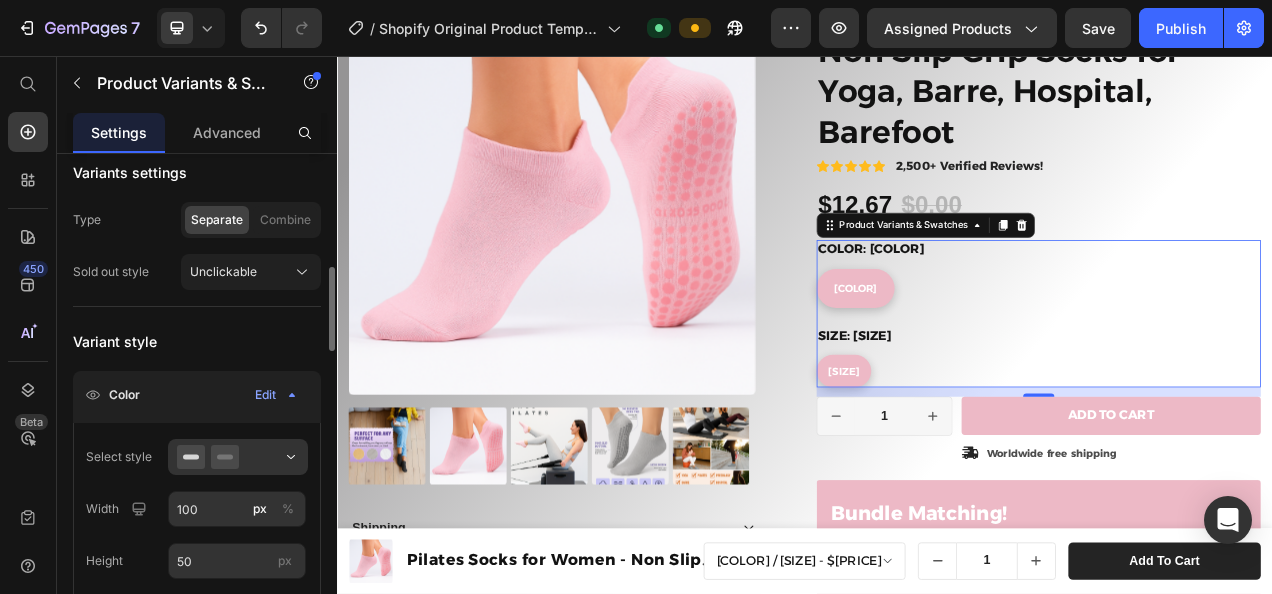 scroll, scrollTop: 178, scrollLeft: 0, axis: vertical 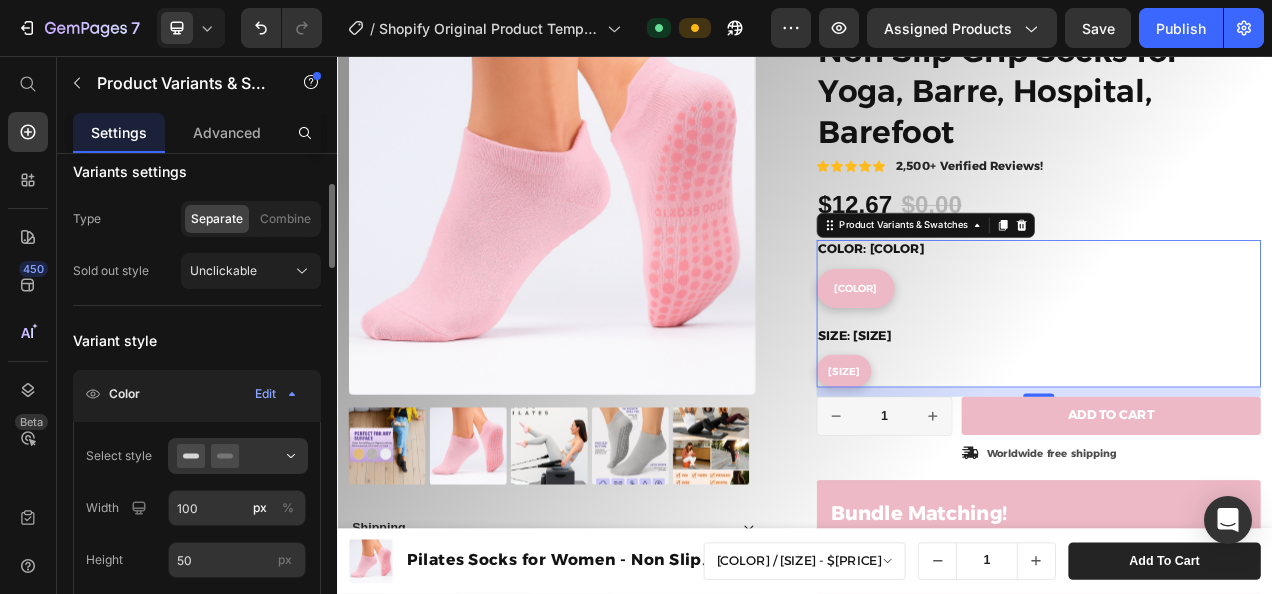 drag, startPoint x: 132, startPoint y: 403, endPoint x: 102, endPoint y: 345, distance: 65.29931 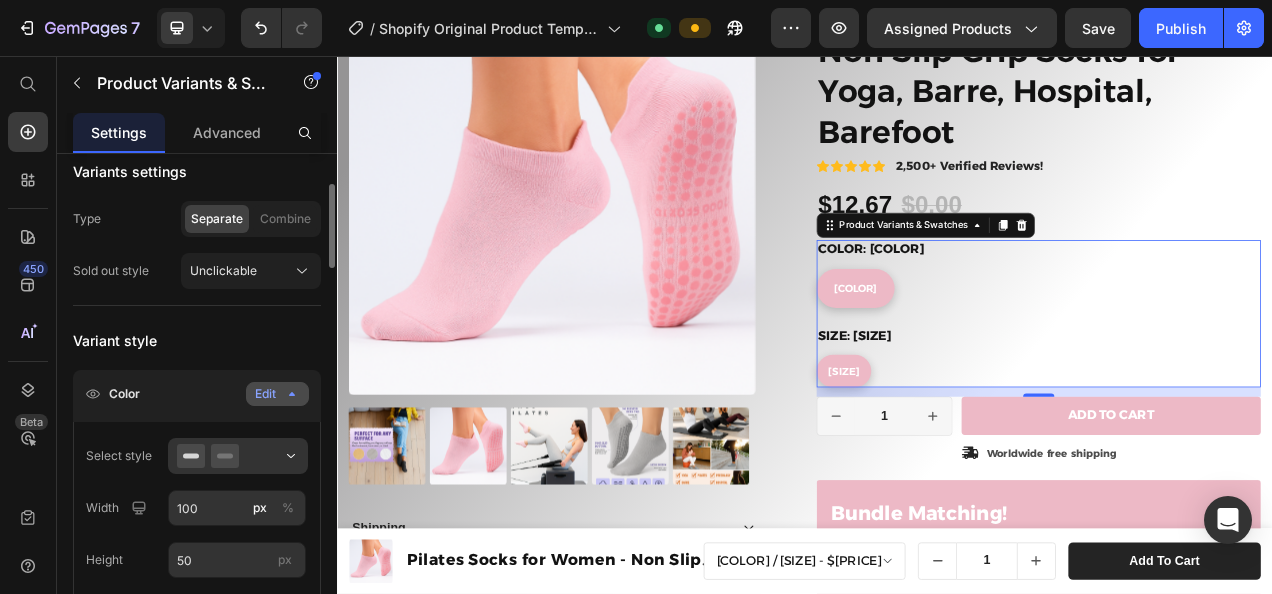 click on "Edit" at bounding box center [277, 394] 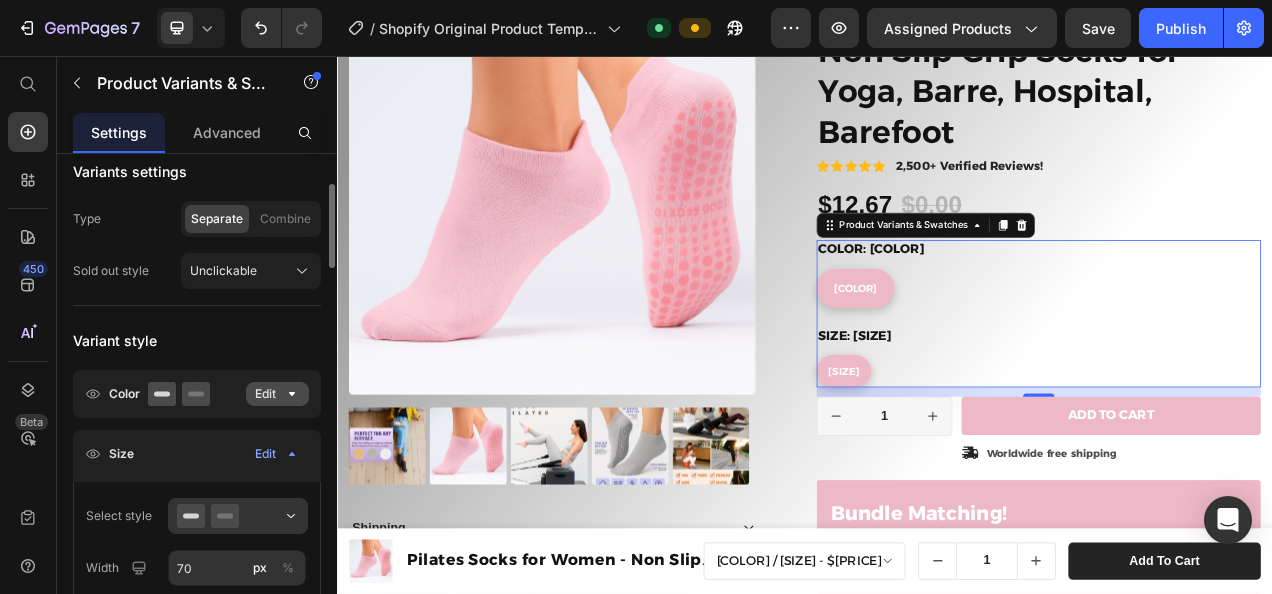 click on "Edit" at bounding box center [277, 394] 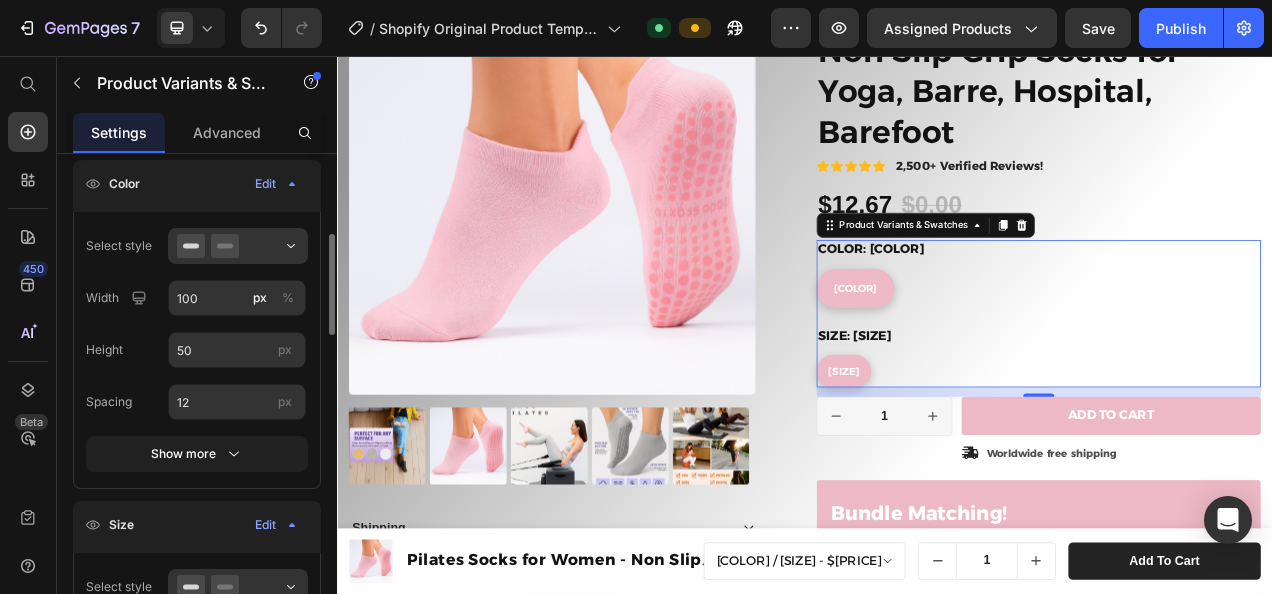 scroll, scrollTop: 389, scrollLeft: 0, axis: vertical 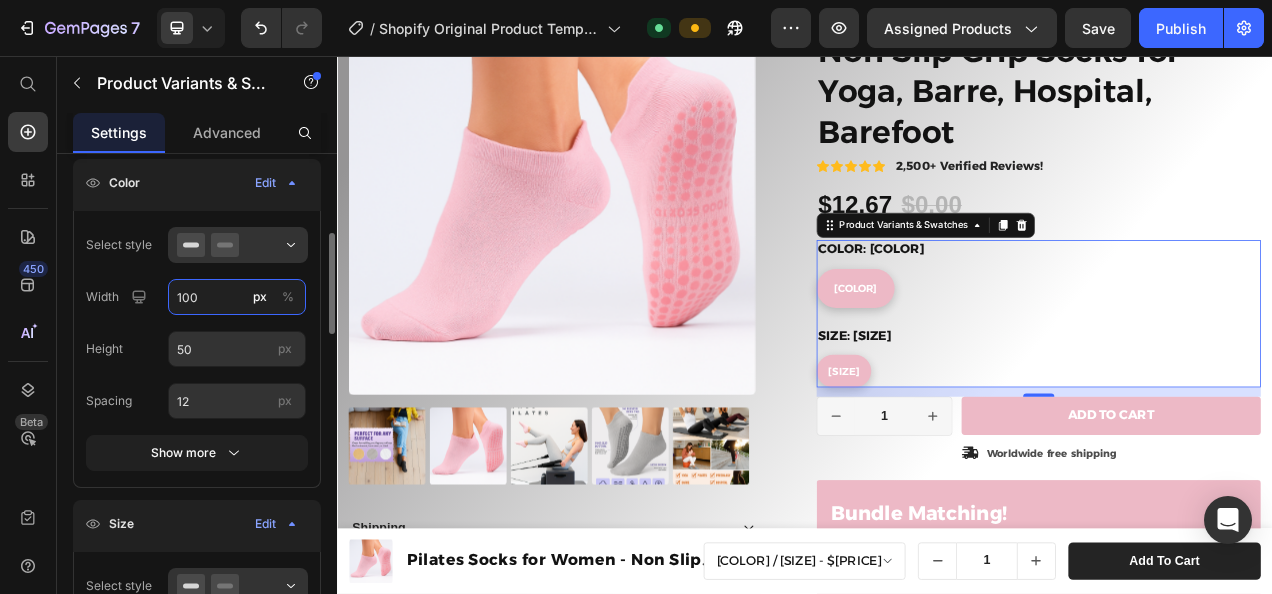 click on "100" at bounding box center [237, 297] 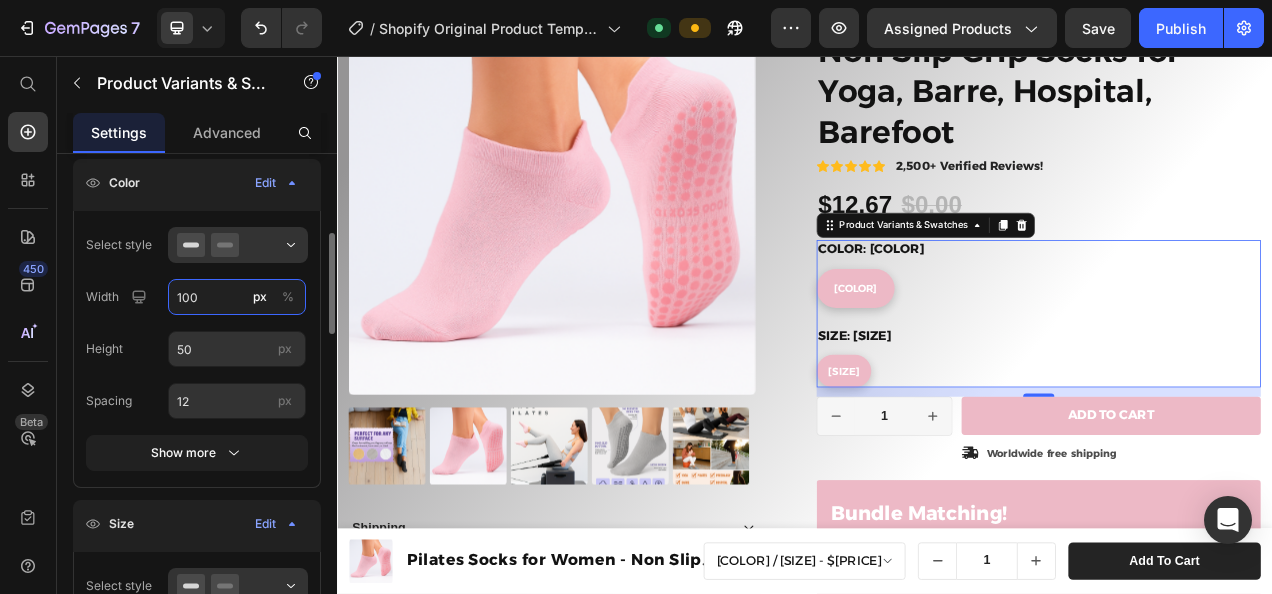 type on "1" 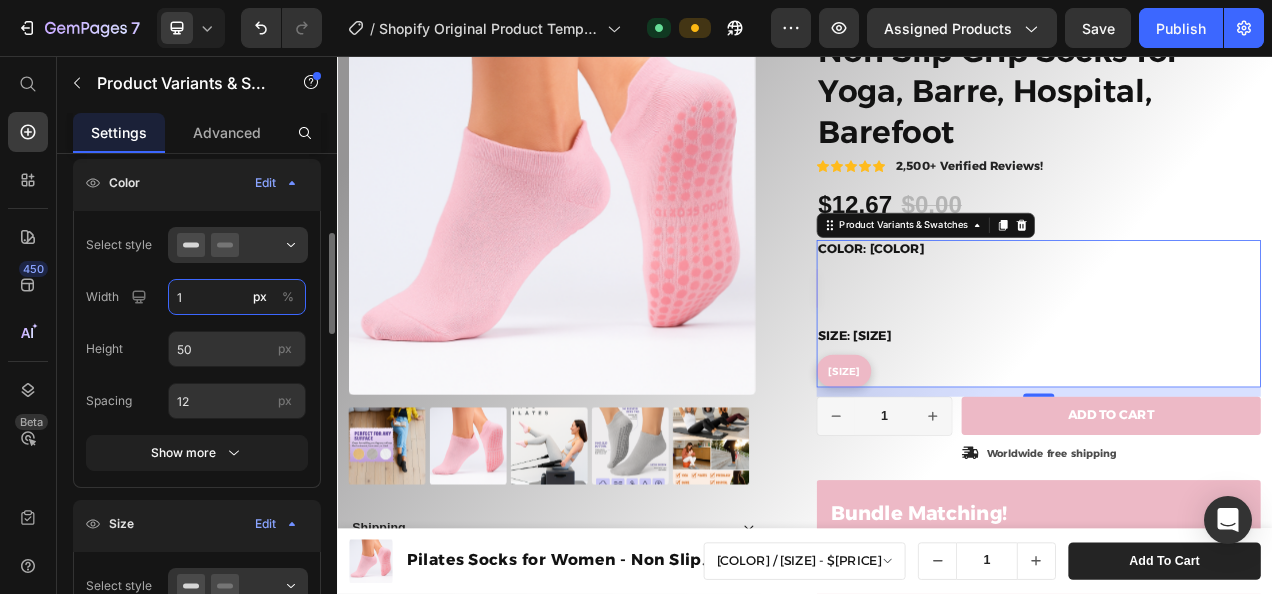 type 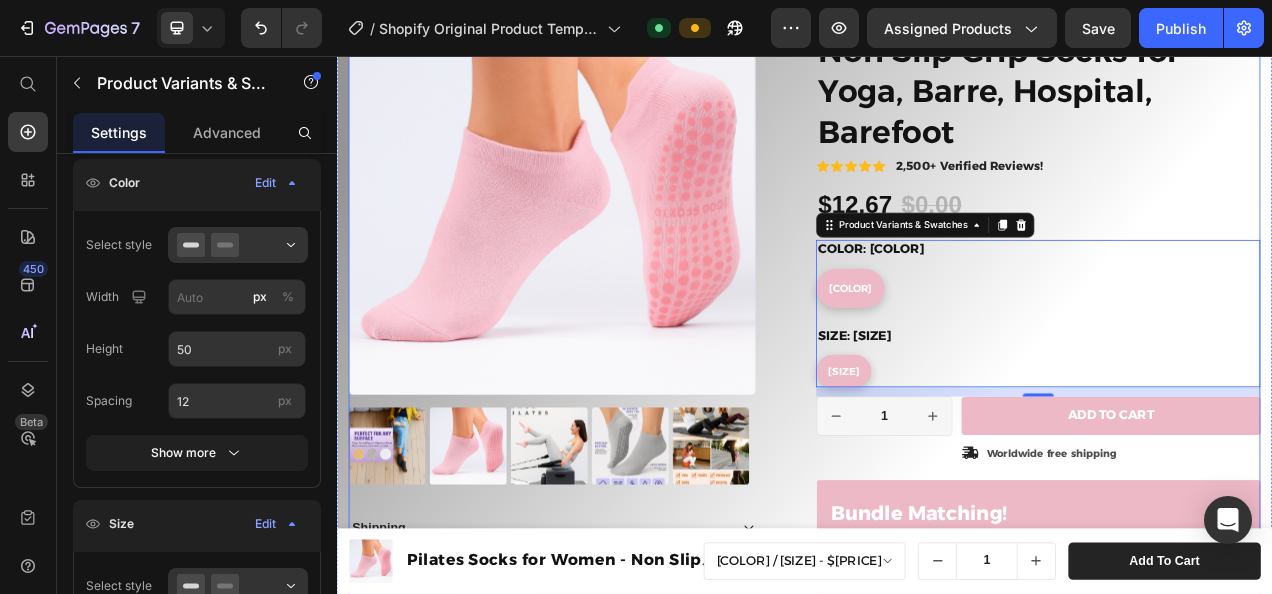 click on "Product Images
Shipping
Material Accordion Icon Icon Icon Icon Icon Icon List 2,500+ Verified Reviews! Text Block Row Pilates Socks for Women - Non Slip Grip Socks for Yoga, Barre, Hospital, Barefoot Product Title Icon Icon Icon Icon Icon Icon List 2,500+ Verified Reviews! Text Block Row $12.67 Product Price $0.00 Product Price 0% OFF Discount Tag Row Color: B01-Black/Light Grey/Light Pink/Ivory White B01-Black/Light Grey/Light Pink/Ivory White B01-Black/Light Grey/Light Pink/Ivory White B01-Black/Light Grey/Light Pink/Ivory White Size: Small-Medium Small-Medium Small-Medium Small-Medium Product Variants & Swatches   12 B01-Black/Light Grey/Light Pink/Ivory White Small-Medium Product Variants & Swatches 1 Product Quantity Row Add to cart Add to Cart
Icon Worldwide free shipping Text Block Row Row Bundle Matching! Text Block Row 2 items Text Block 15% Off +  Freeshipping Text Block Row 3 items Text Block 15% Off + Freeshipping Text Block Row 4 items Text Block Text Block" at bounding box center (937, 428) 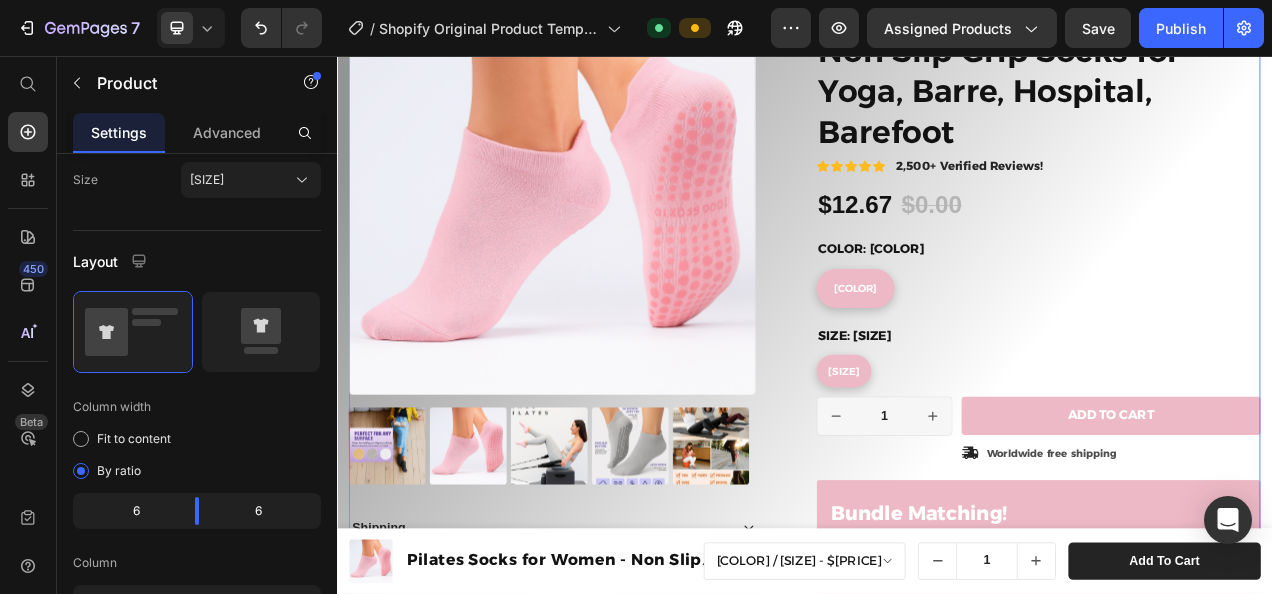 scroll, scrollTop: 0, scrollLeft: 0, axis: both 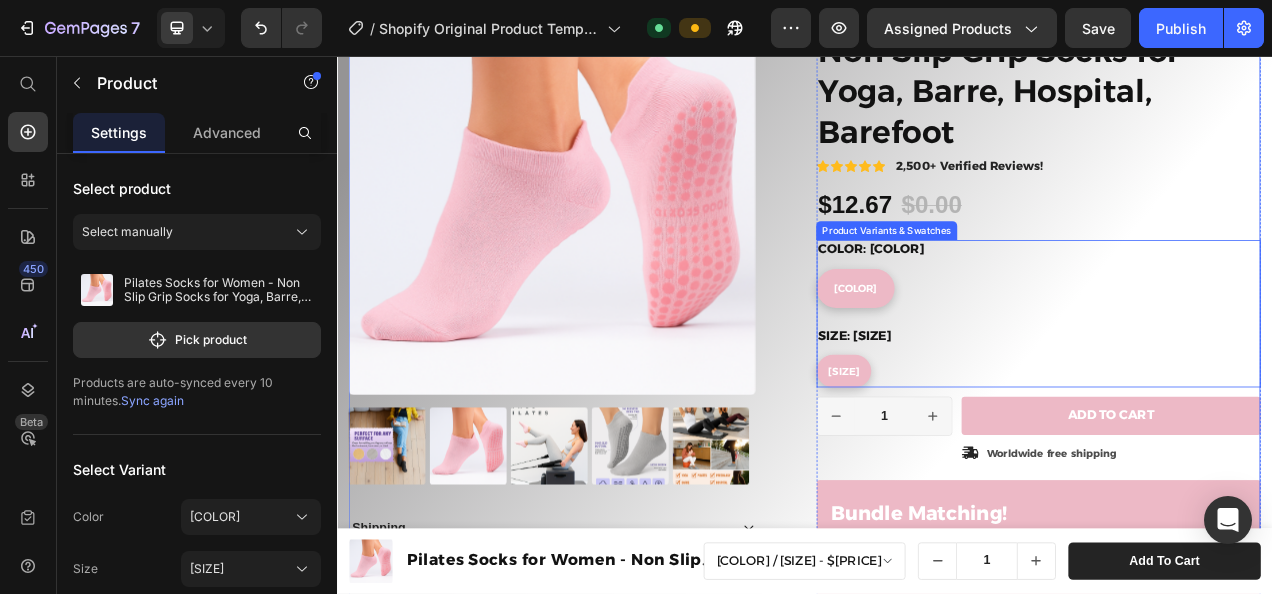 click on "B01-Black/Light Grey/Light Pink/Ivory White" at bounding box center [1002, 354] 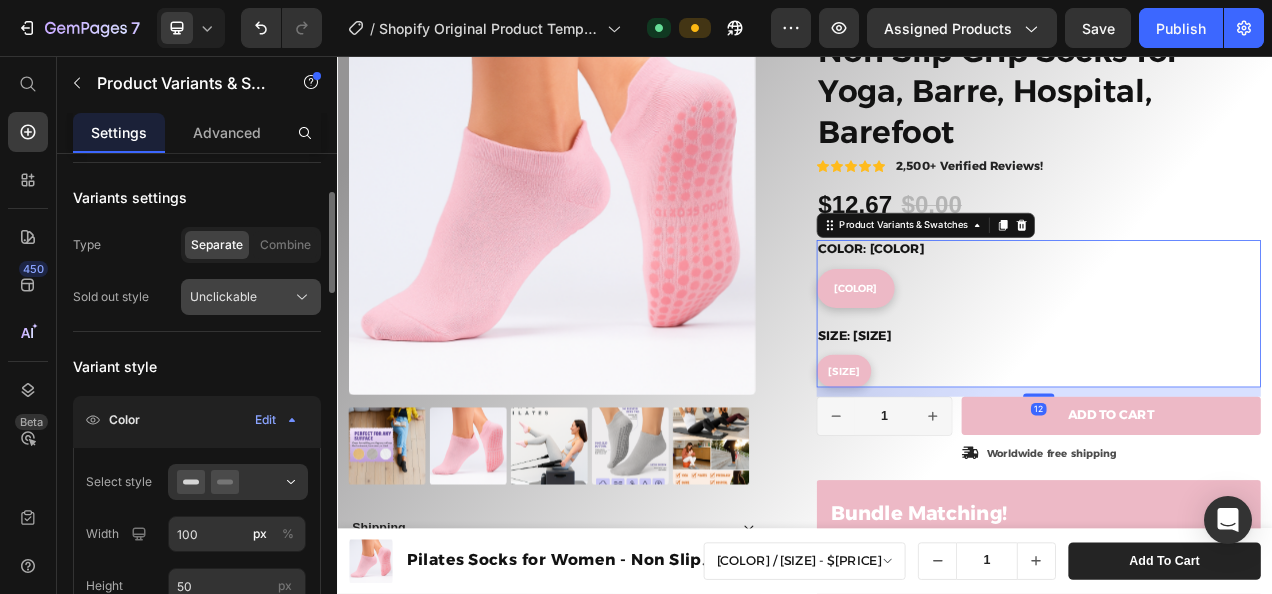 scroll, scrollTop: 162, scrollLeft: 0, axis: vertical 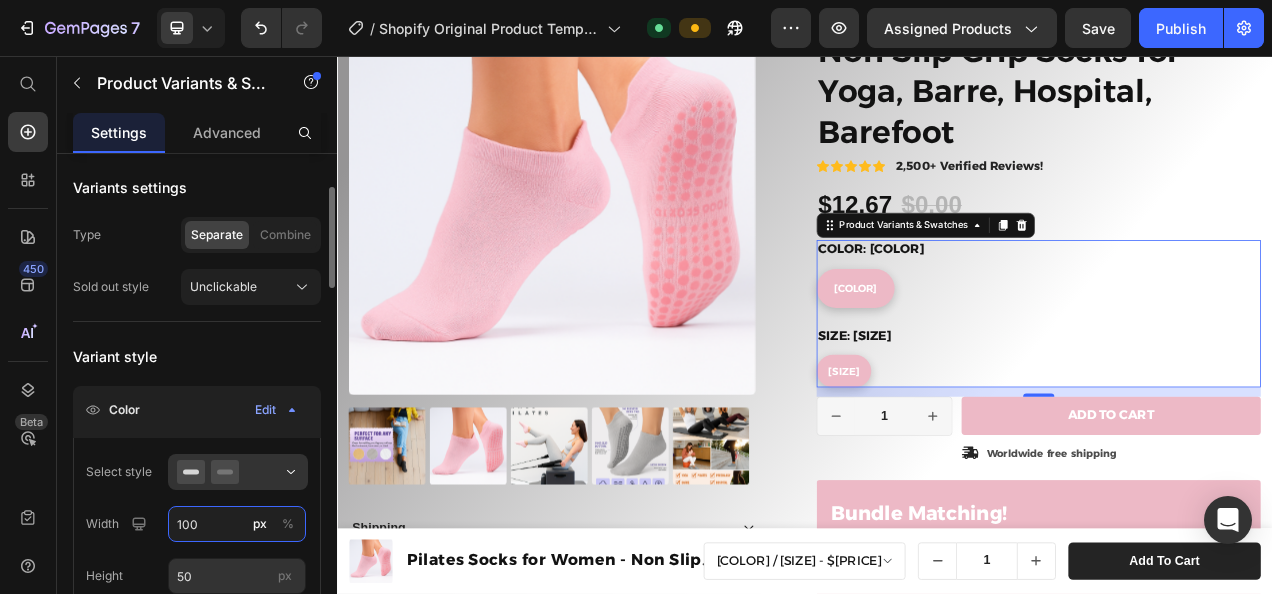 click on "100" at bounding box center (237, 524) 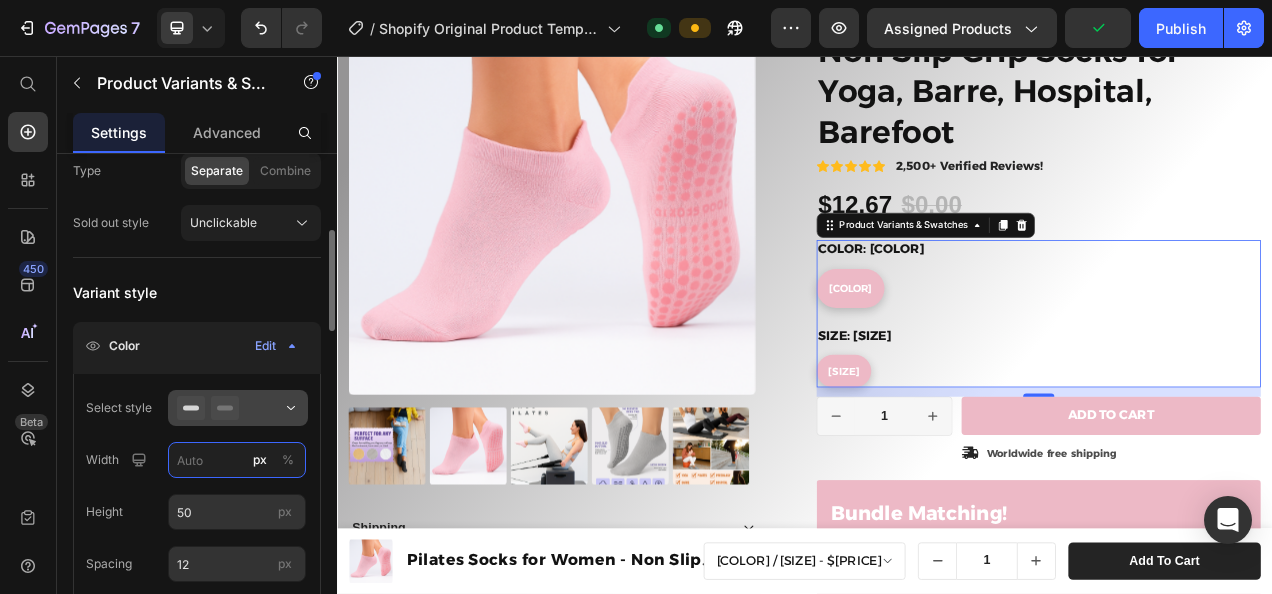 scroll, scrollTop: 251, scrollLeft: 0, axis: vertical 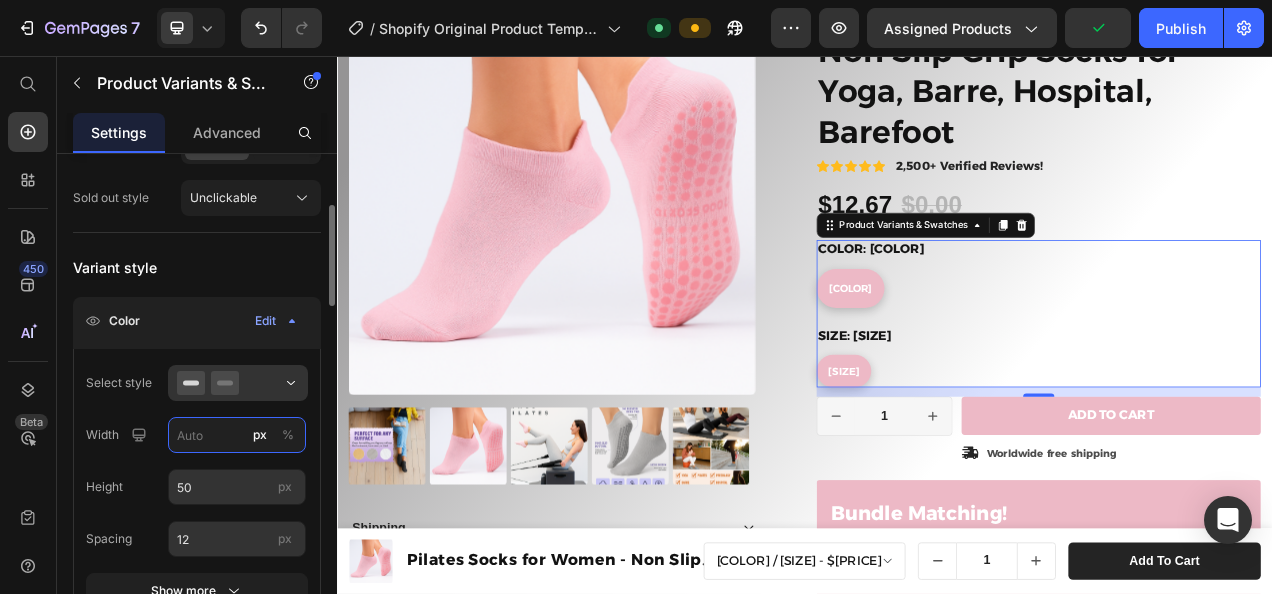 type on "0" 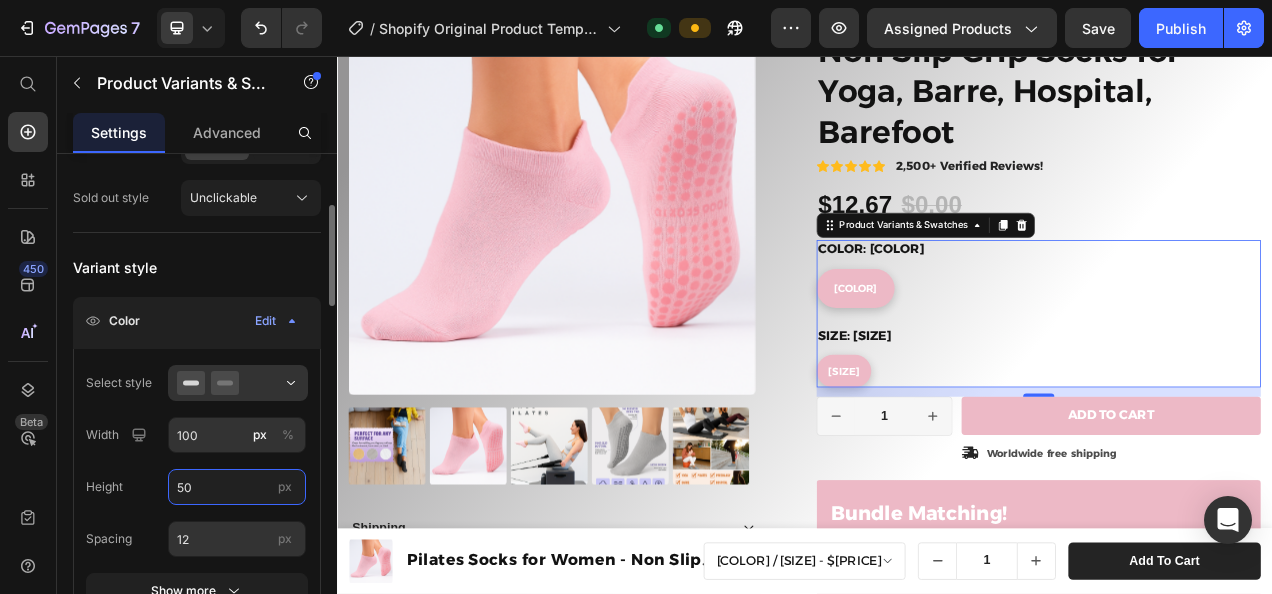 click on "50" at bounding box center (237, 487) 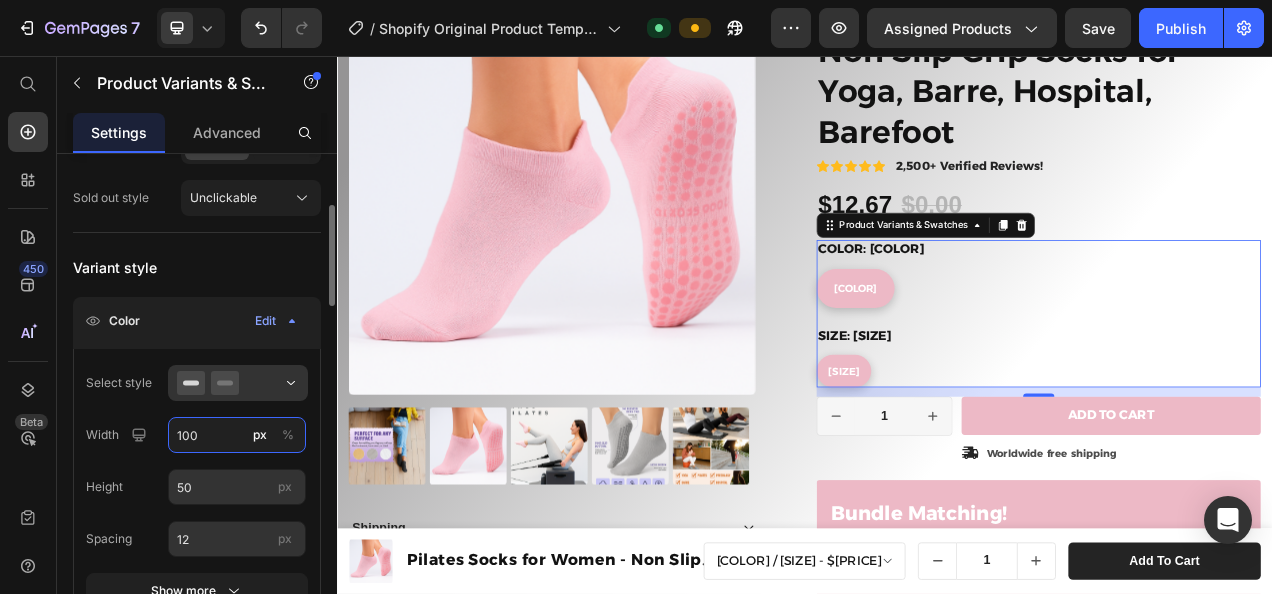 click on "100" at bounding box center (237, 435) 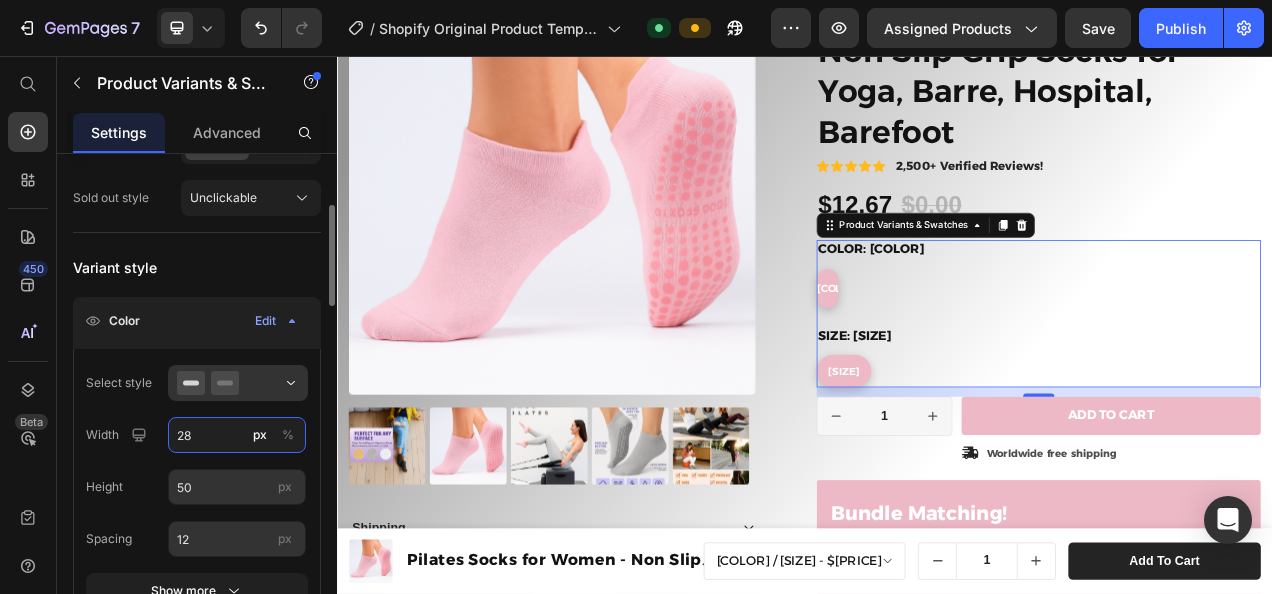 type on "2" 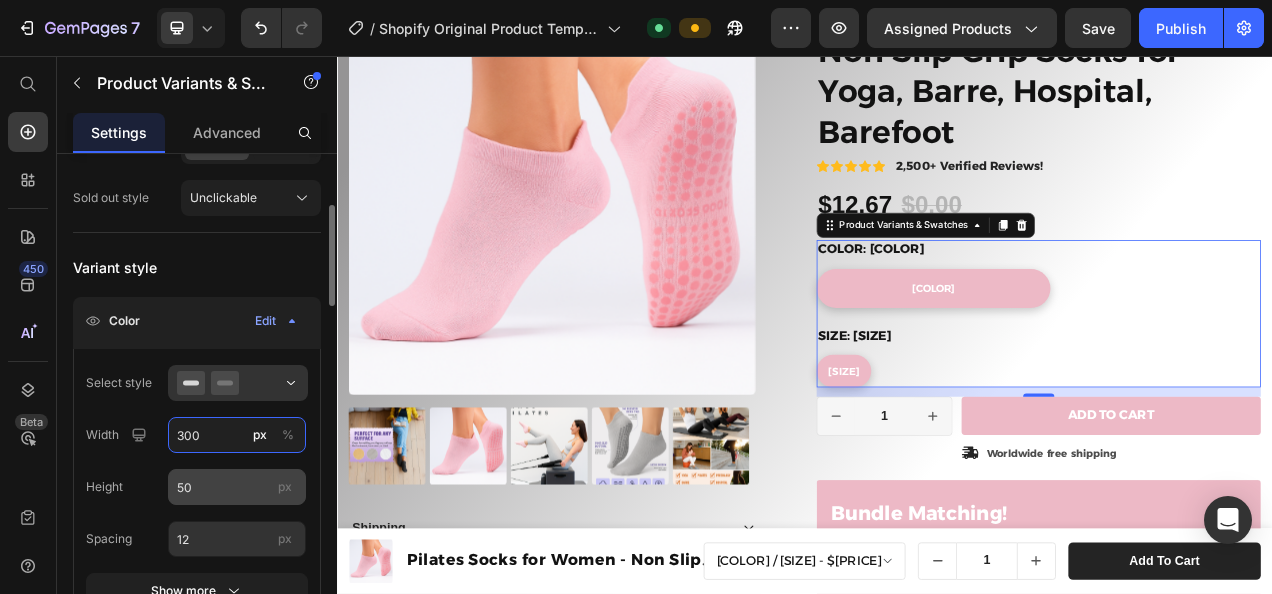 type on "300" 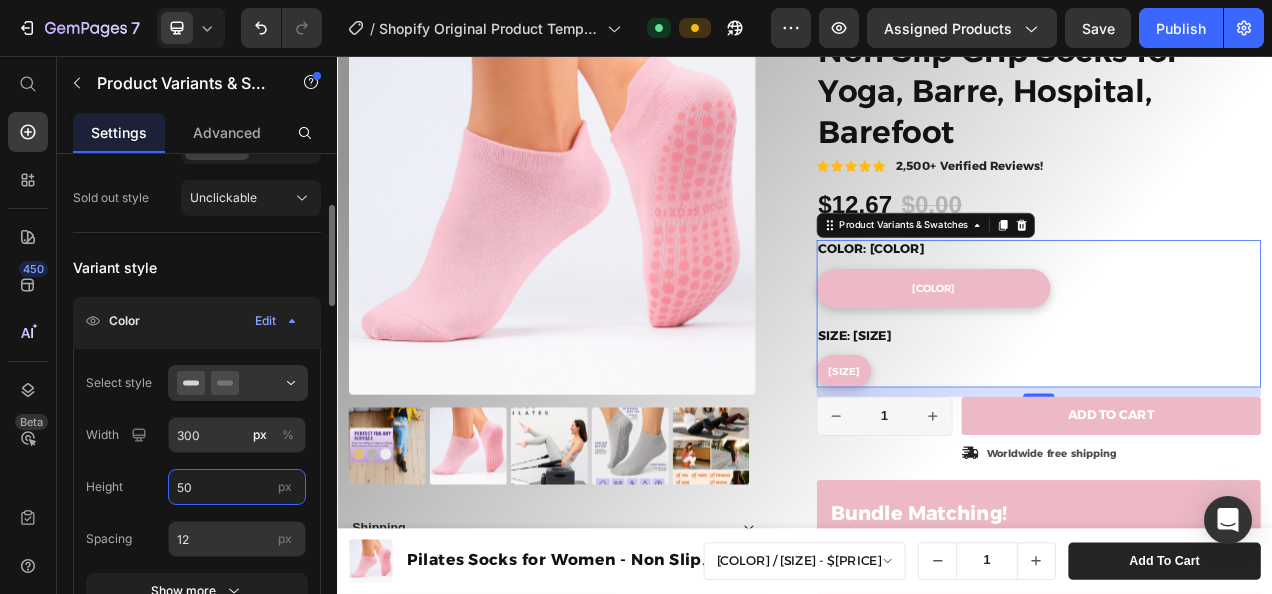 click on "50" at bounding box center [237, 487] 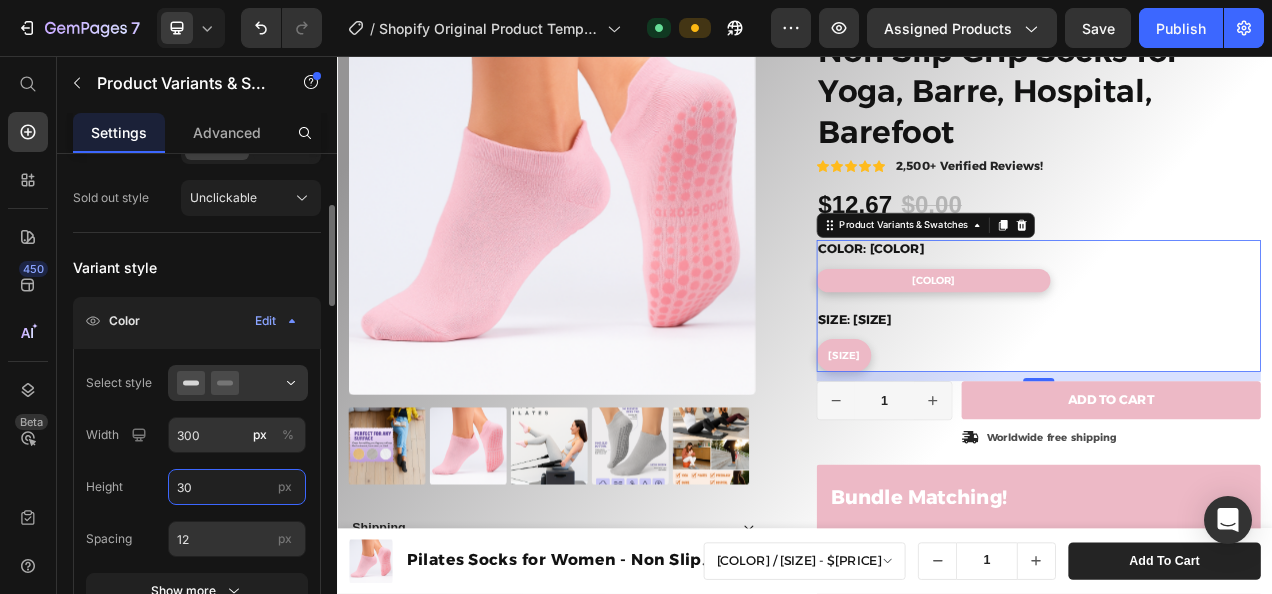 type on "3" 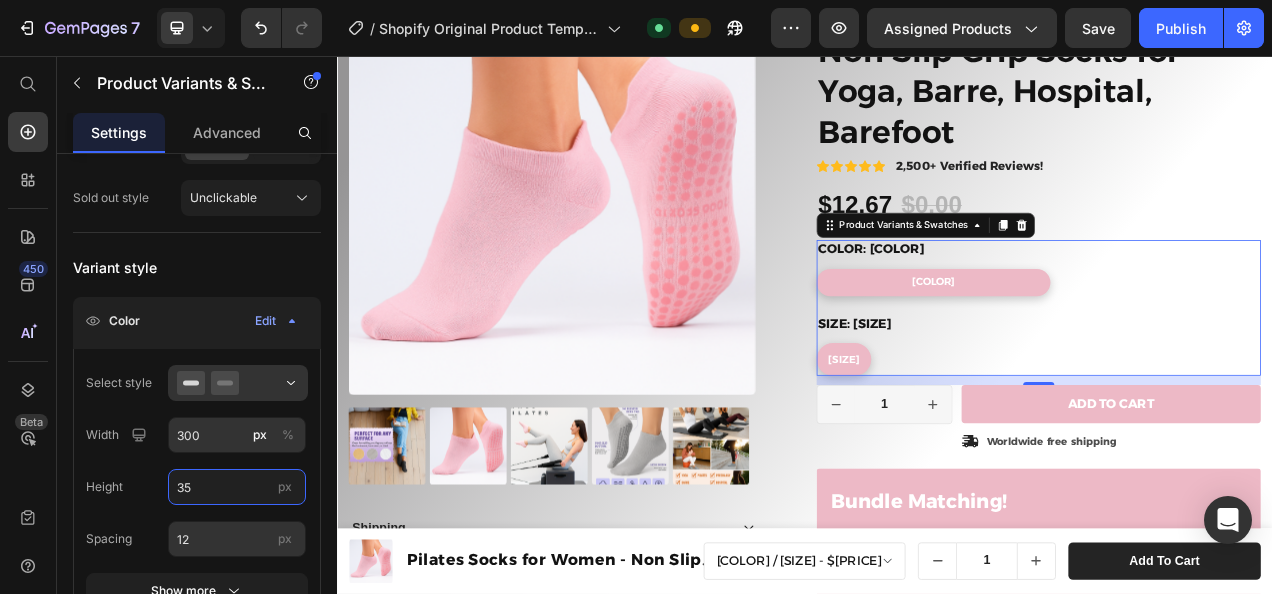 type on "35" 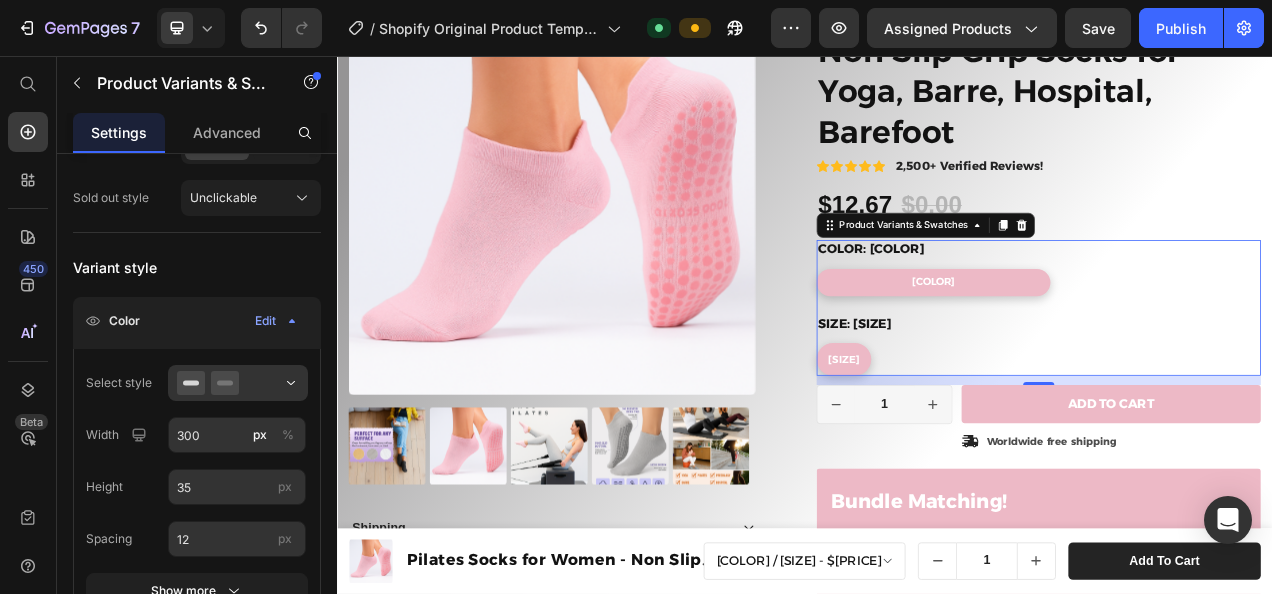 click on "Small-Medium" at bounding box center [987, 446] 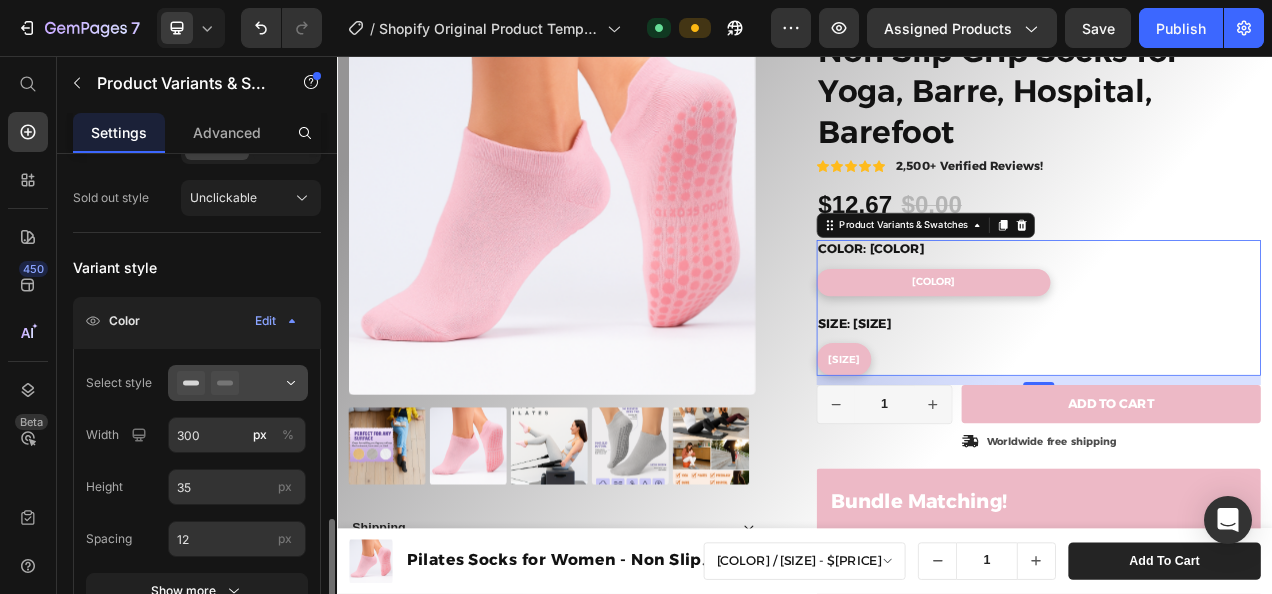 scroll, scrollTop: 547, scrollLeft: 0, axis: vertical 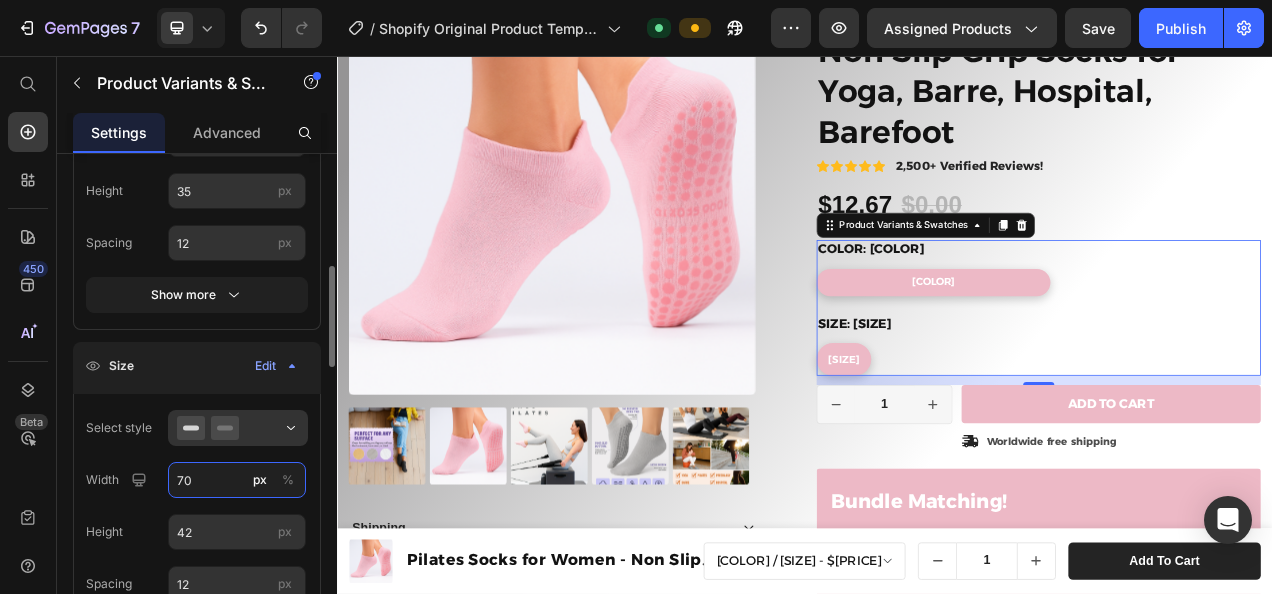 click on "70" at bounding box center [237, 480] 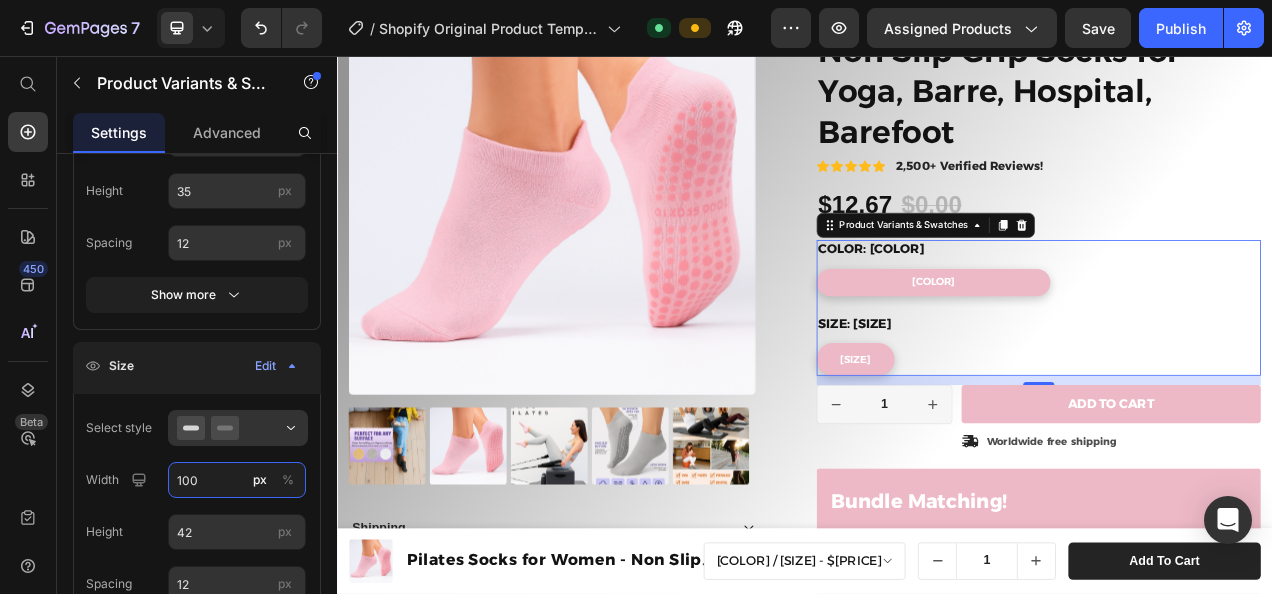 type on "100" 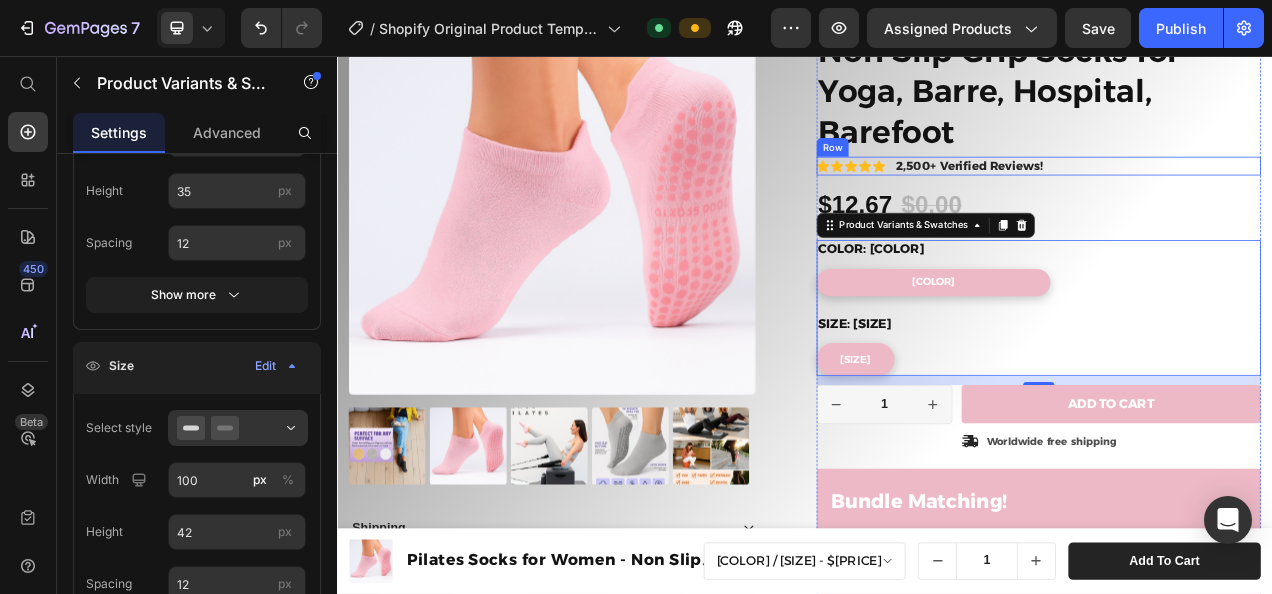 click on "Icon Icon Icon Icon Icon Icon List 2,500+ Verified Reviews! Text Block Row" at bounding box center [1237, 197] 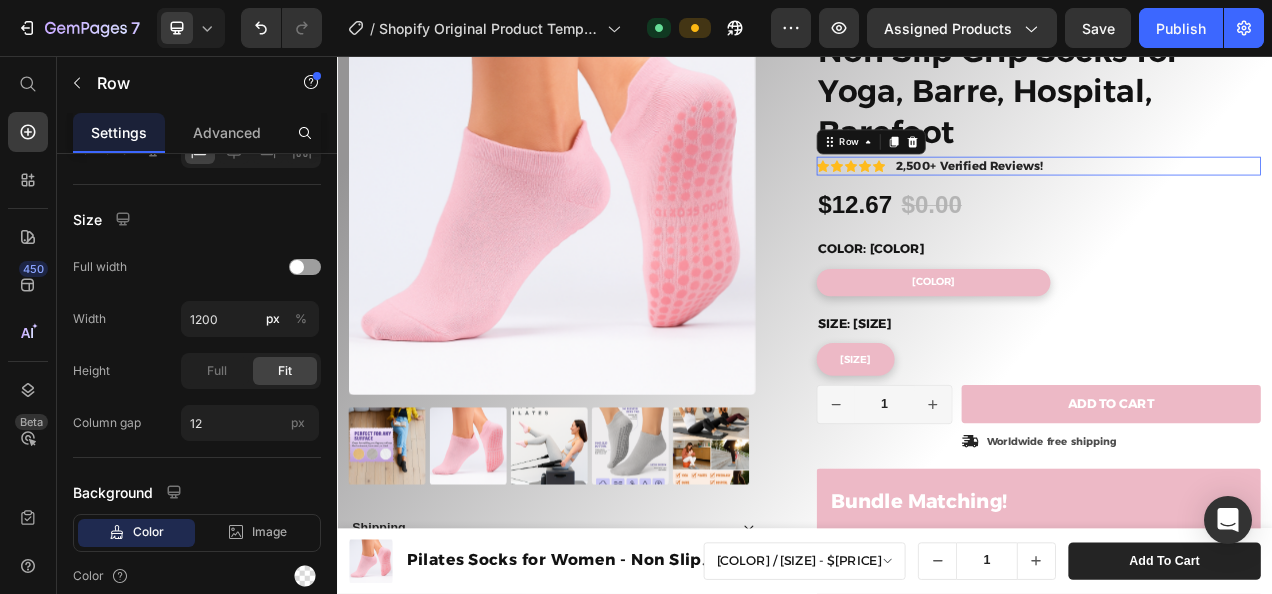 scroll, scrollTop: 0, scrollLeft: 0, axis: both 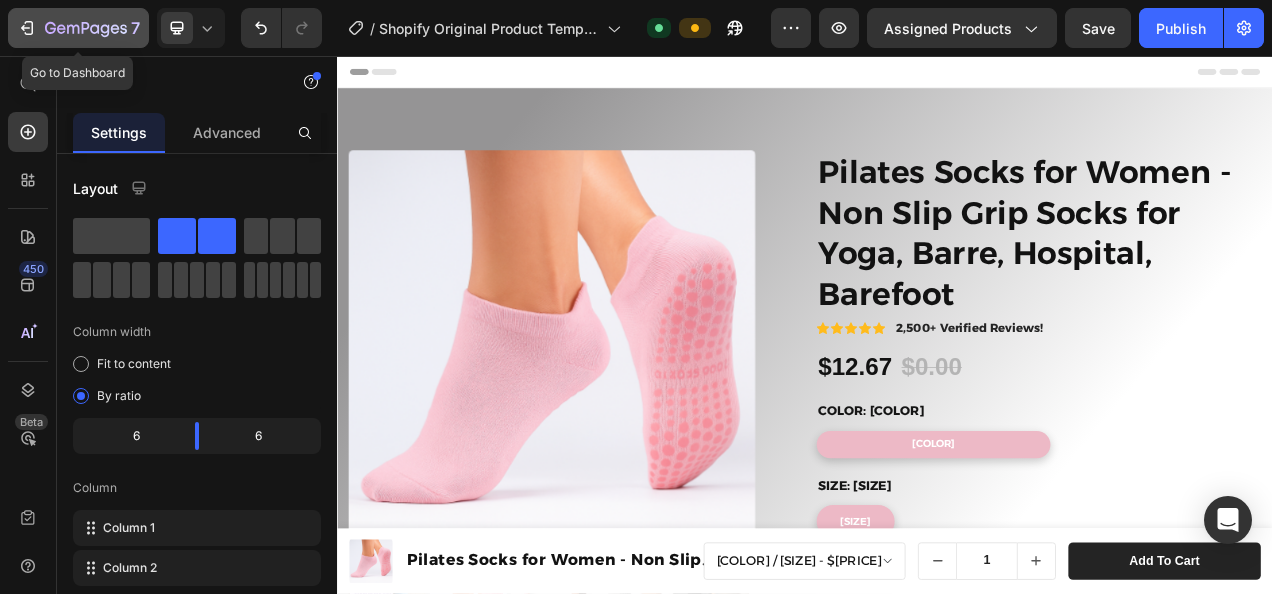 click 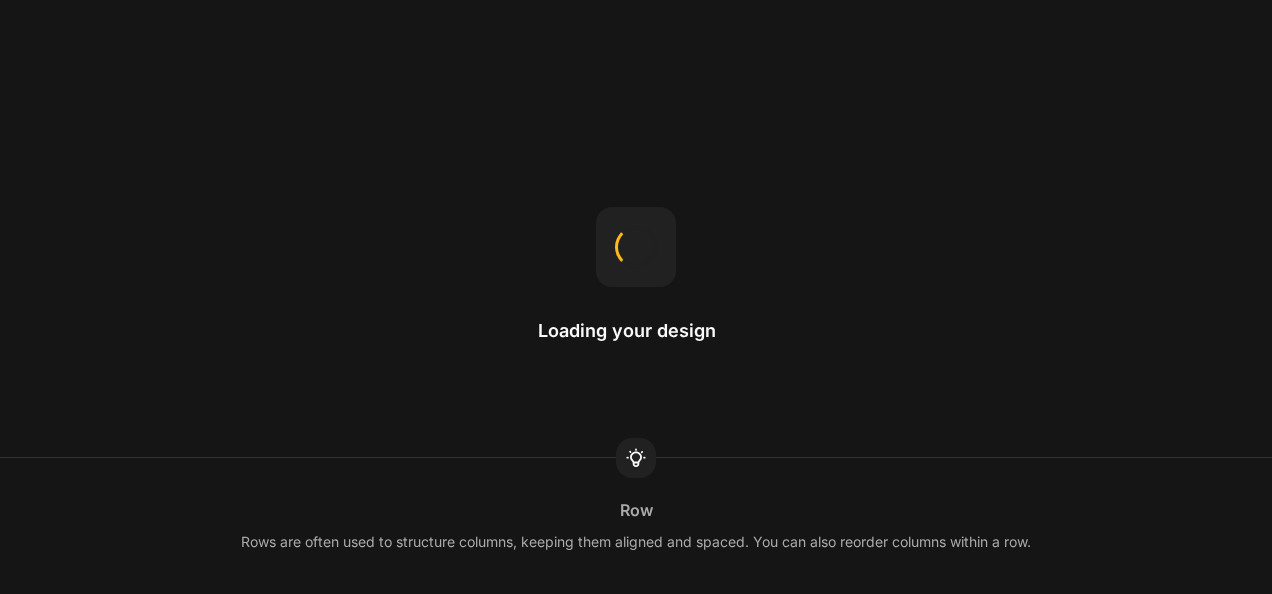 scroll, scrollTop: 0, scrollLeft: 0, axis: both 